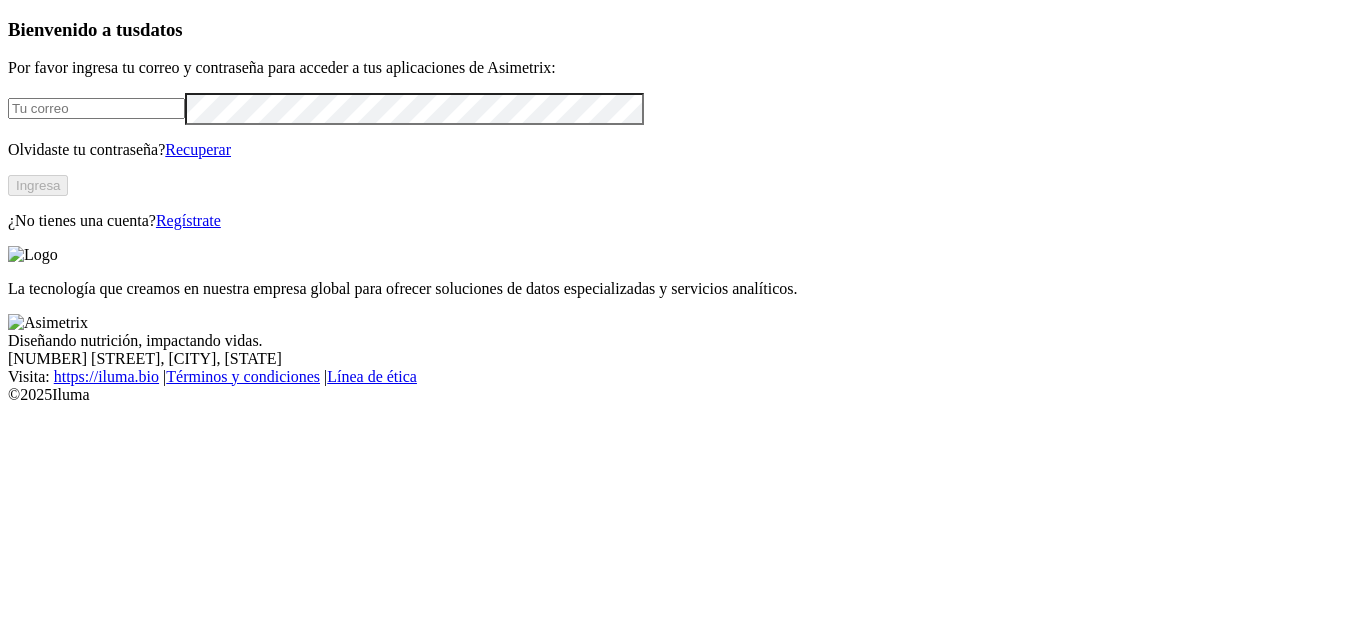 scroll, scrollTop: 0, scrollLeft: 0, axis: both 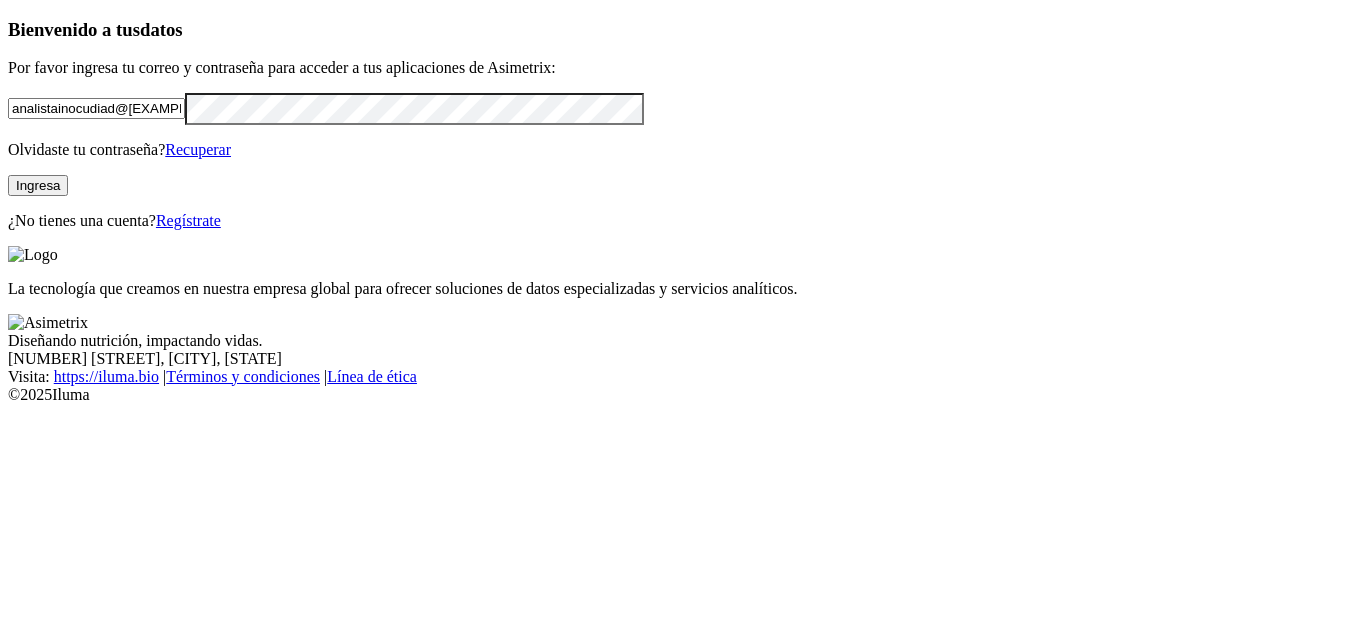 click at bounding box center [0, 0] 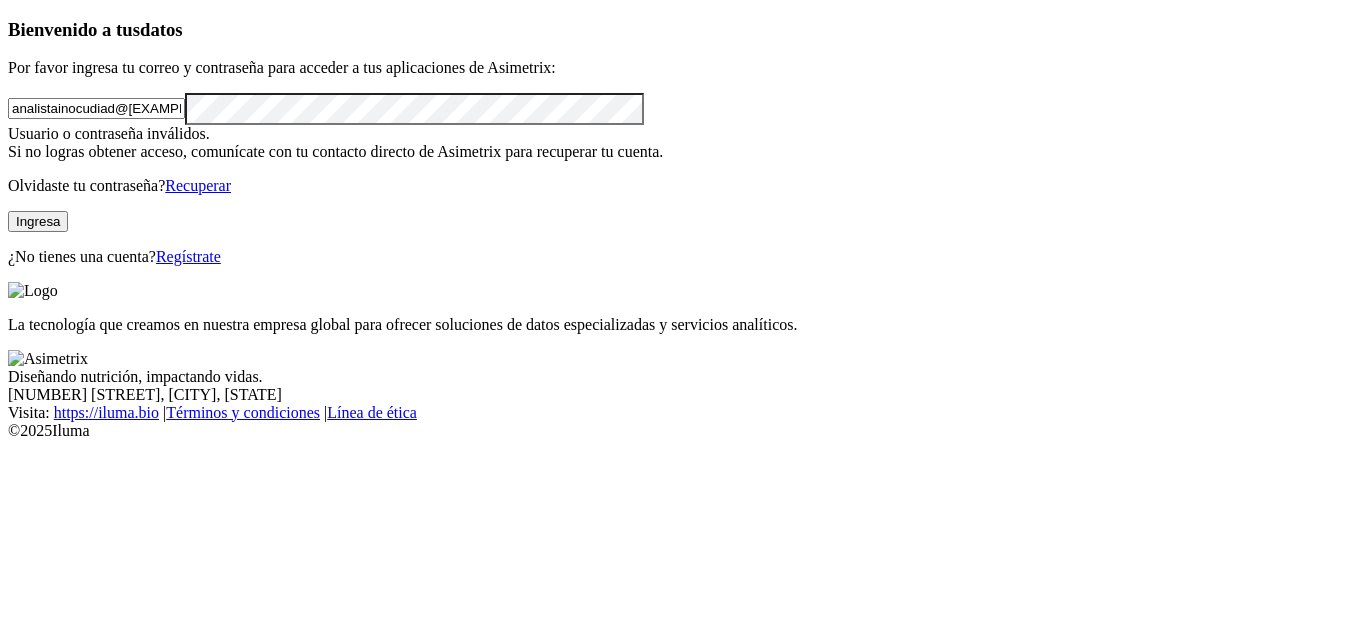 click on "Bienvenido a tus  datos Por favor ingresa tu correo y contraseña para acceder a tus aplicaciones de Asimetrix: analistainocudiad@[EXAMPLE] Usuario o contraseña inválidos. Si no logras obtener acceso, comunícate con tu contacto directo de Asimetrix para recuperar tu cuenta. Olvidaste tu contraseña?  Recuperar Ingresa ¿No tienes una cuenta?  Regístrate" at bounding box center (683, 142) 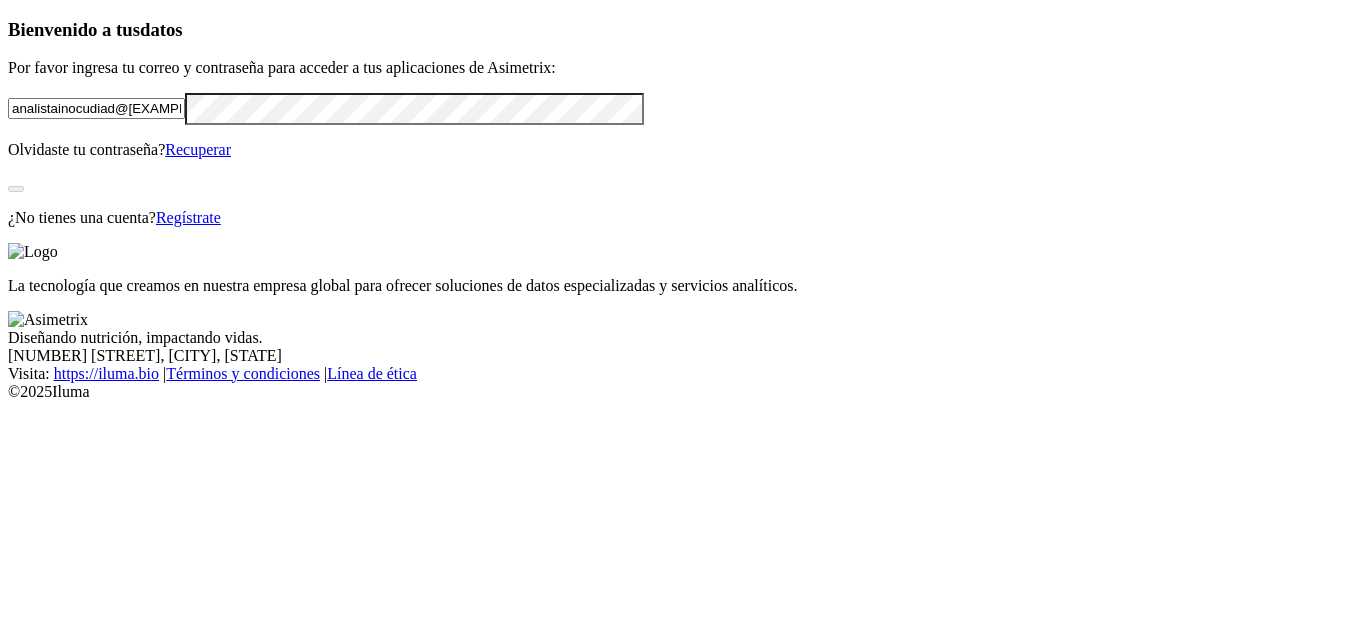 click at bounding box center (0, 0) 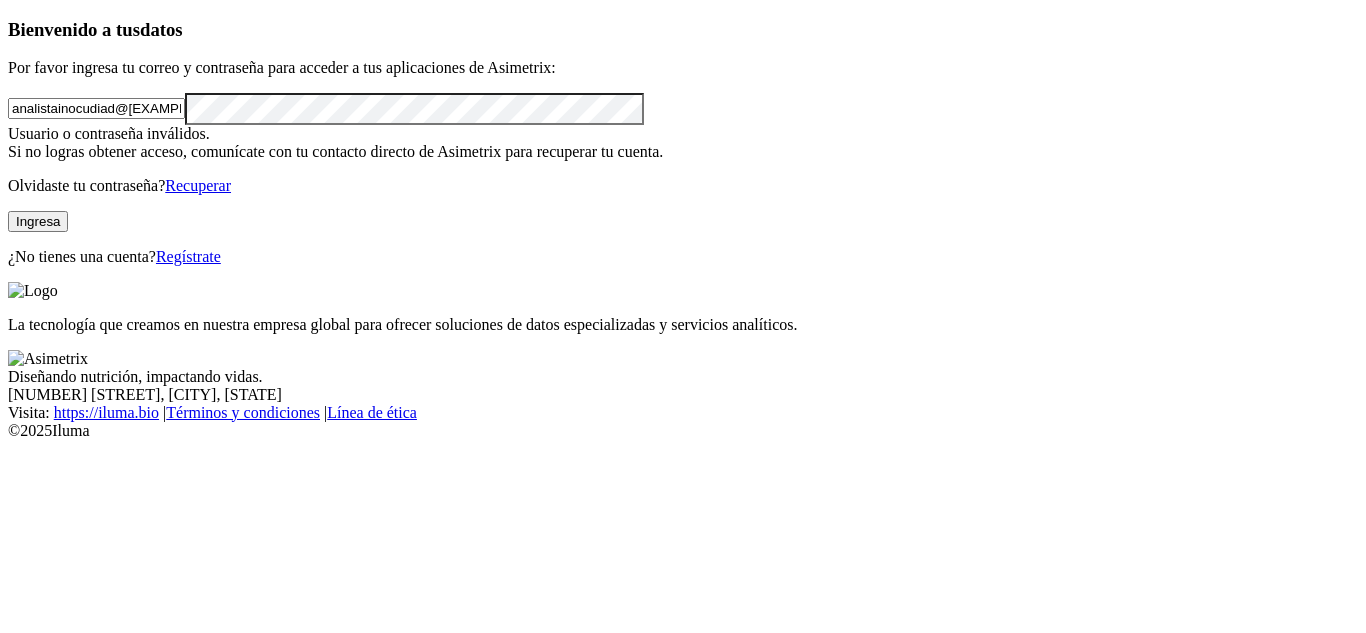 click at bounding box center [0, 0] 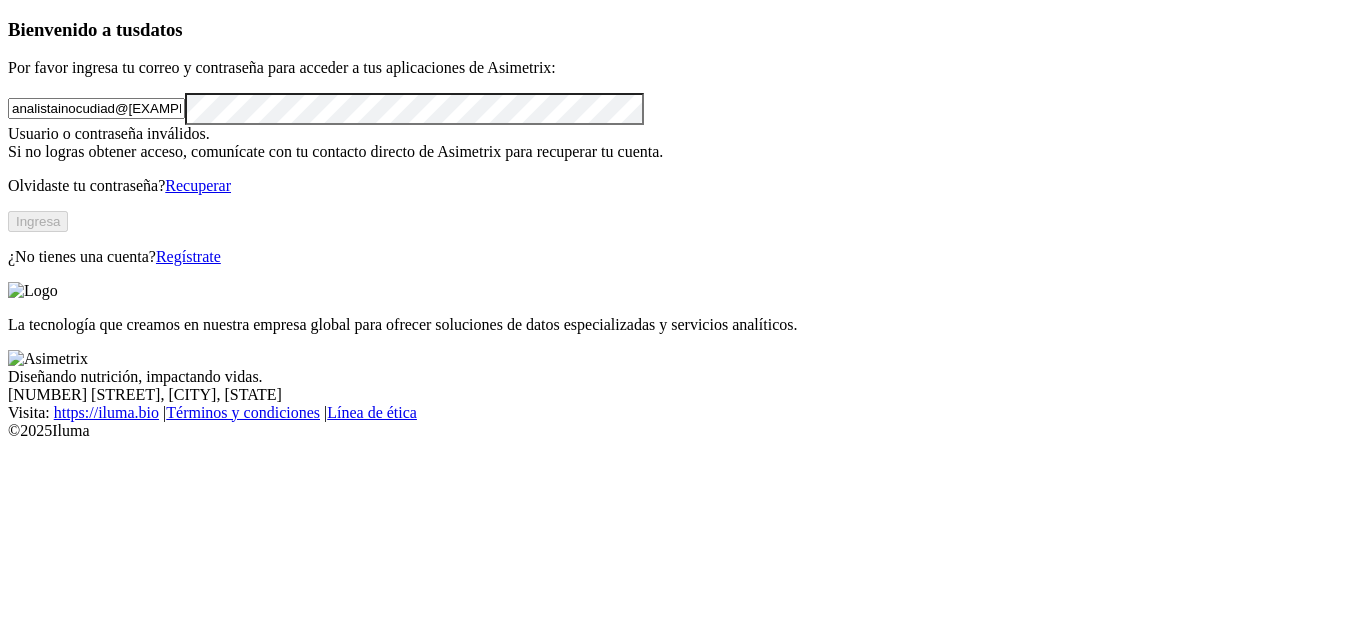 click on "Recuperar" at bounding box center [198, 185] 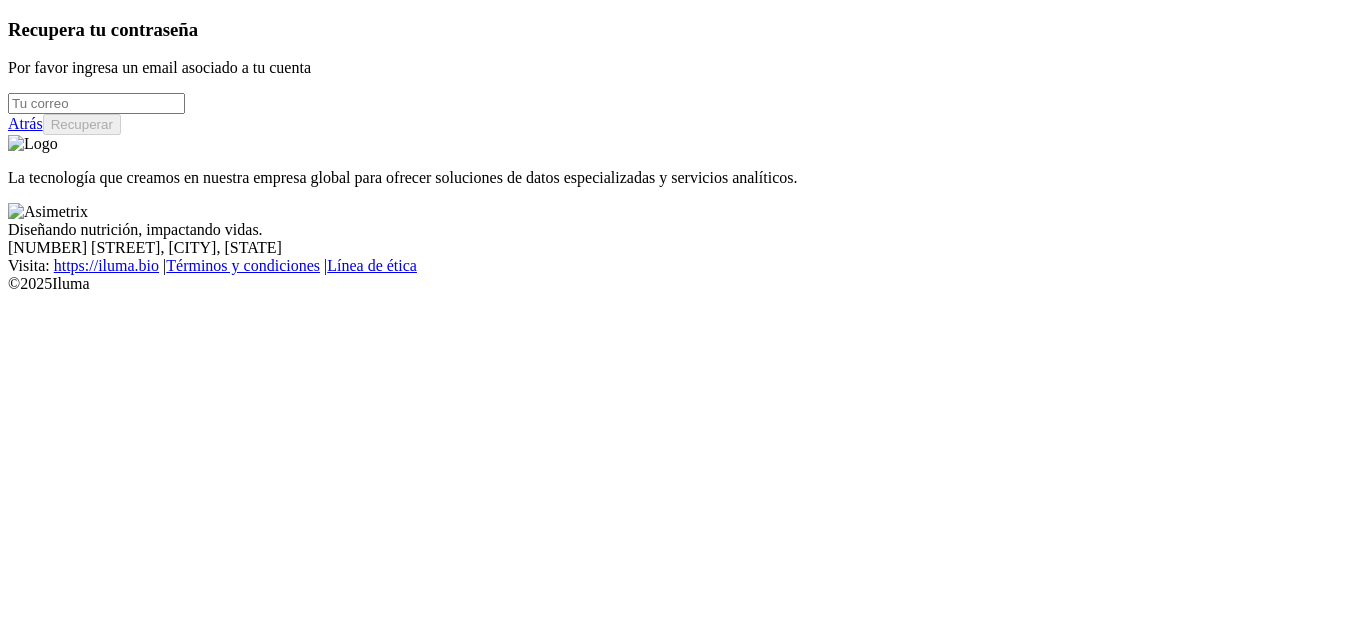 click at bounding box center [96, 103] 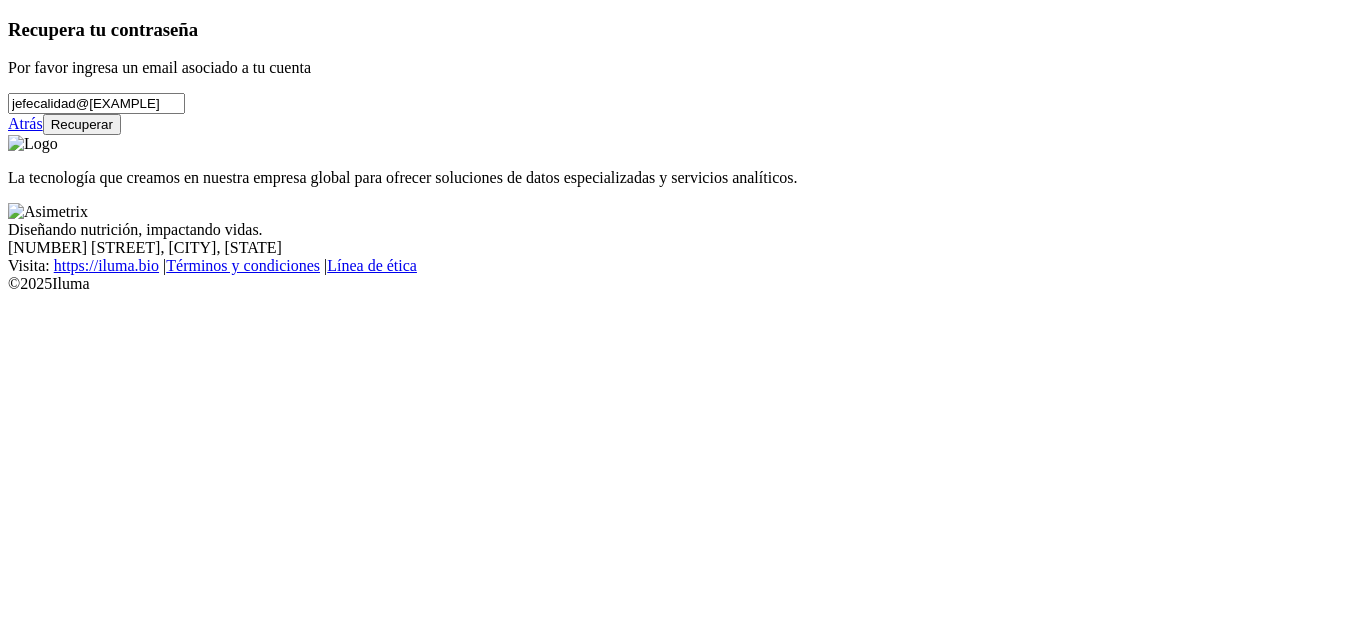 click on "Recupera tu contraseña Por favor ingresa un email asociado a tu cuenta jefecalidad@[EXAMPLE] Atrás Recuperar" at bounding box center (683, 77) 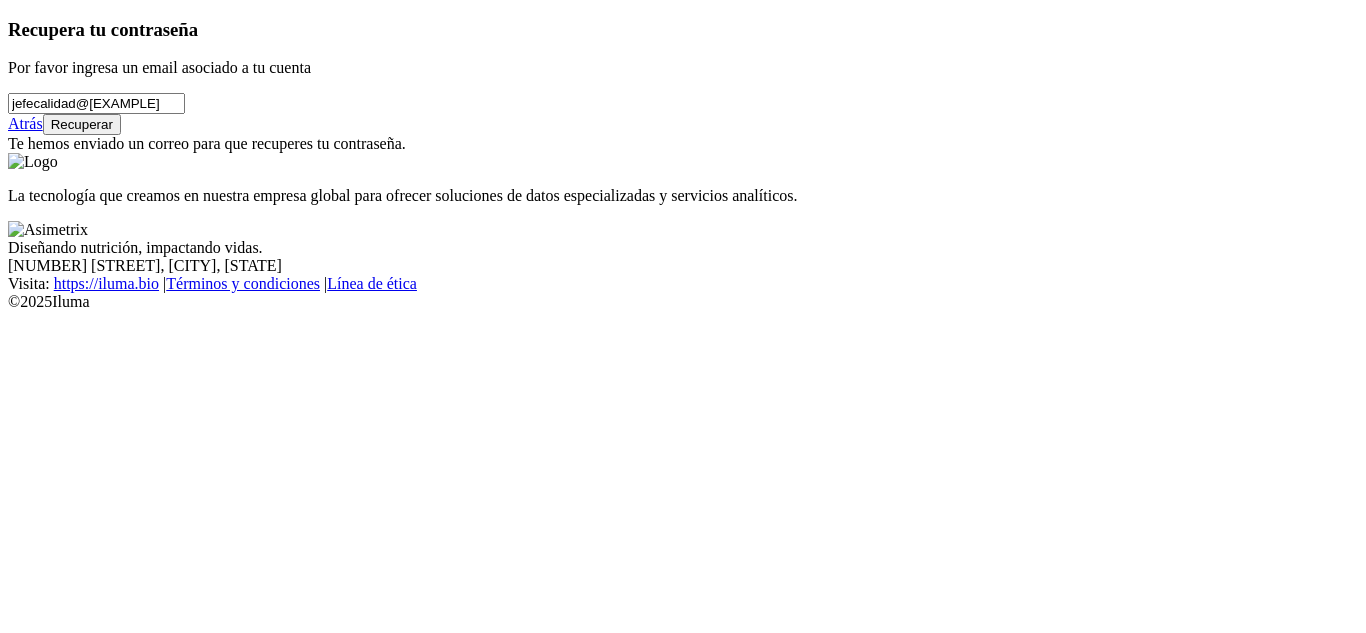 click on "Recuperar" at bounding box center (82, 124) 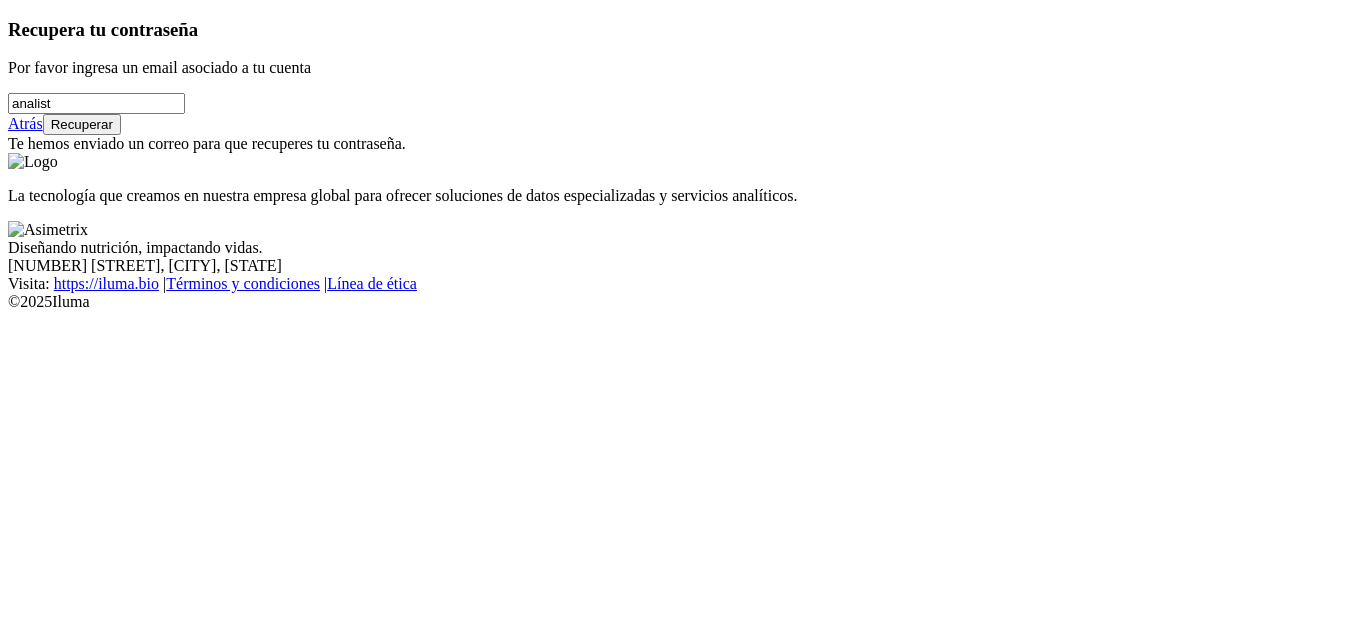 type on "analistainocudiad@[EXAMPLE]" 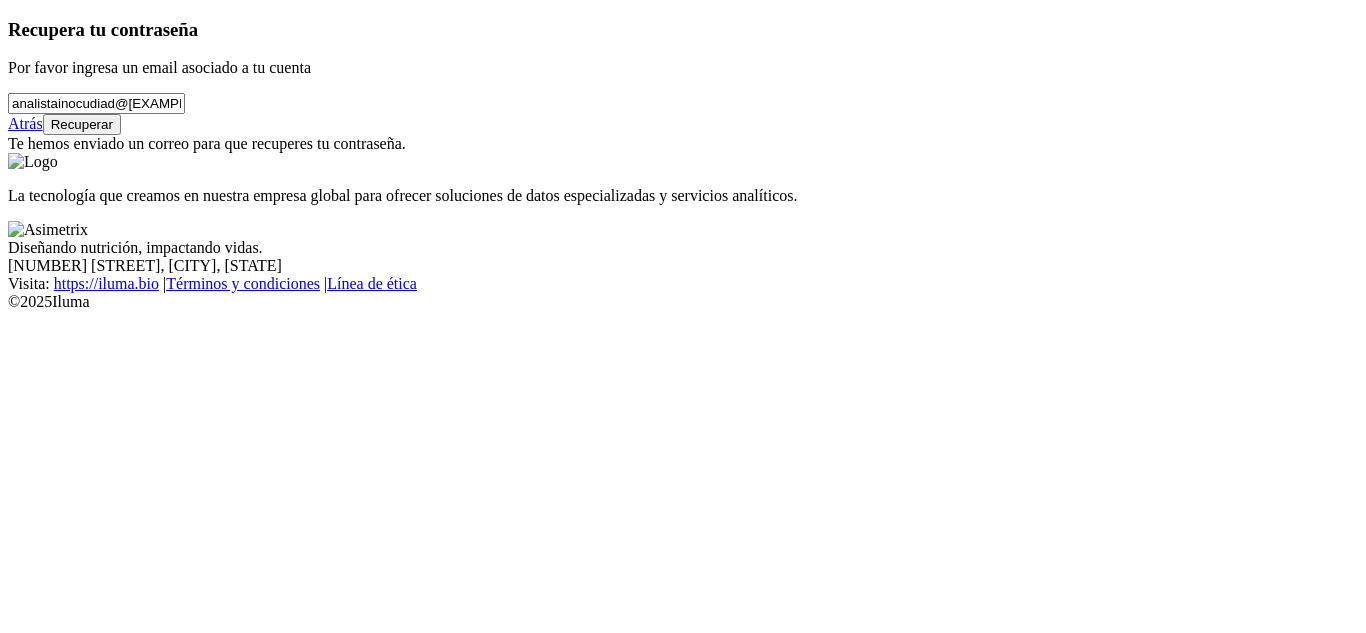 click on "Recuperar" at bounding box center (82, 124) 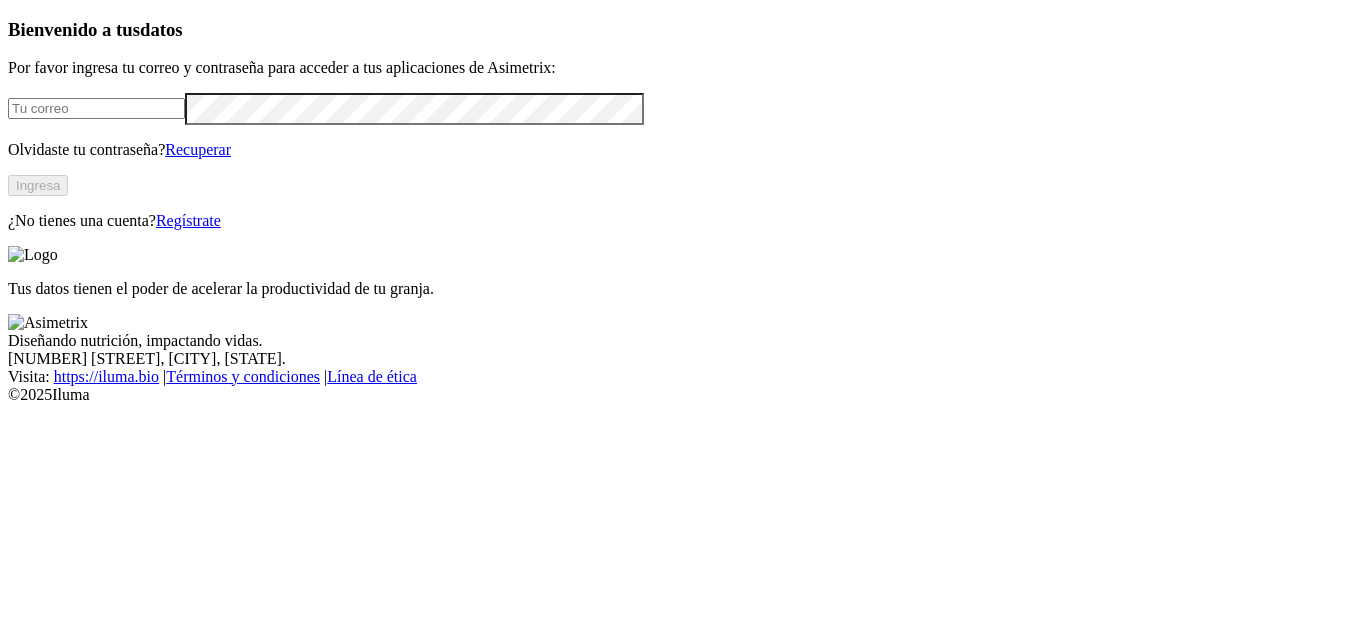 scroll, scrollTop: 0, scrollLeft: 0, axis: both 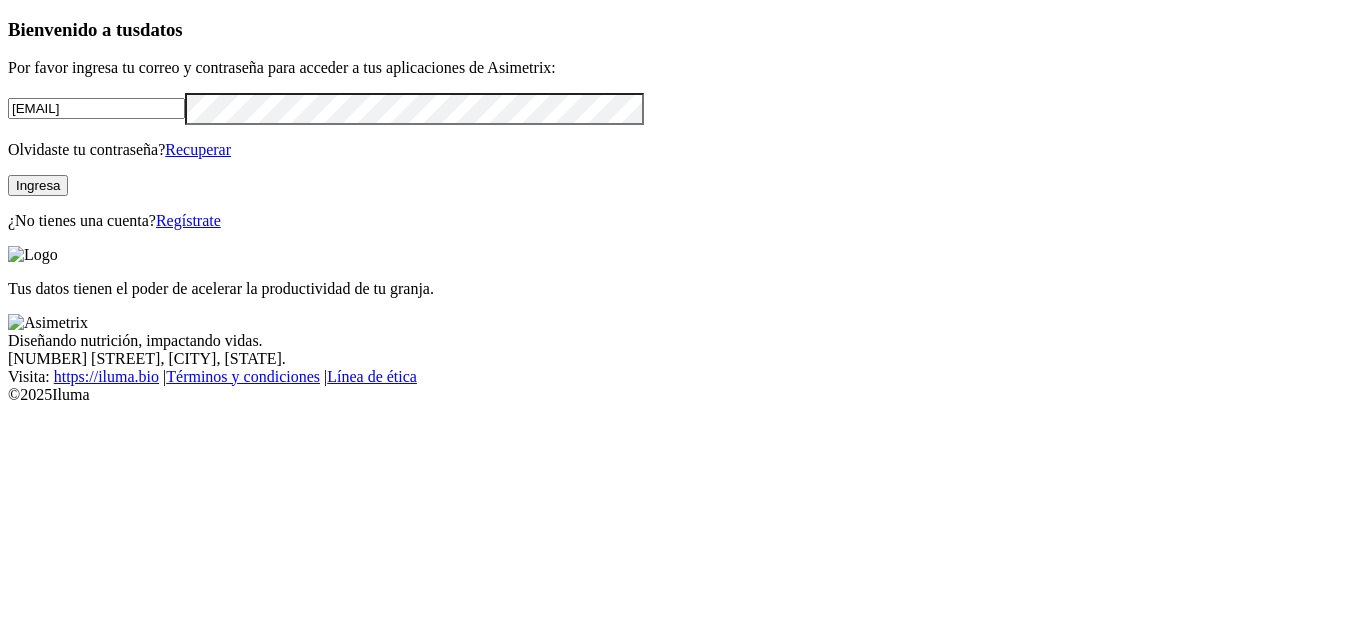 click at bounding box center [0, 0] 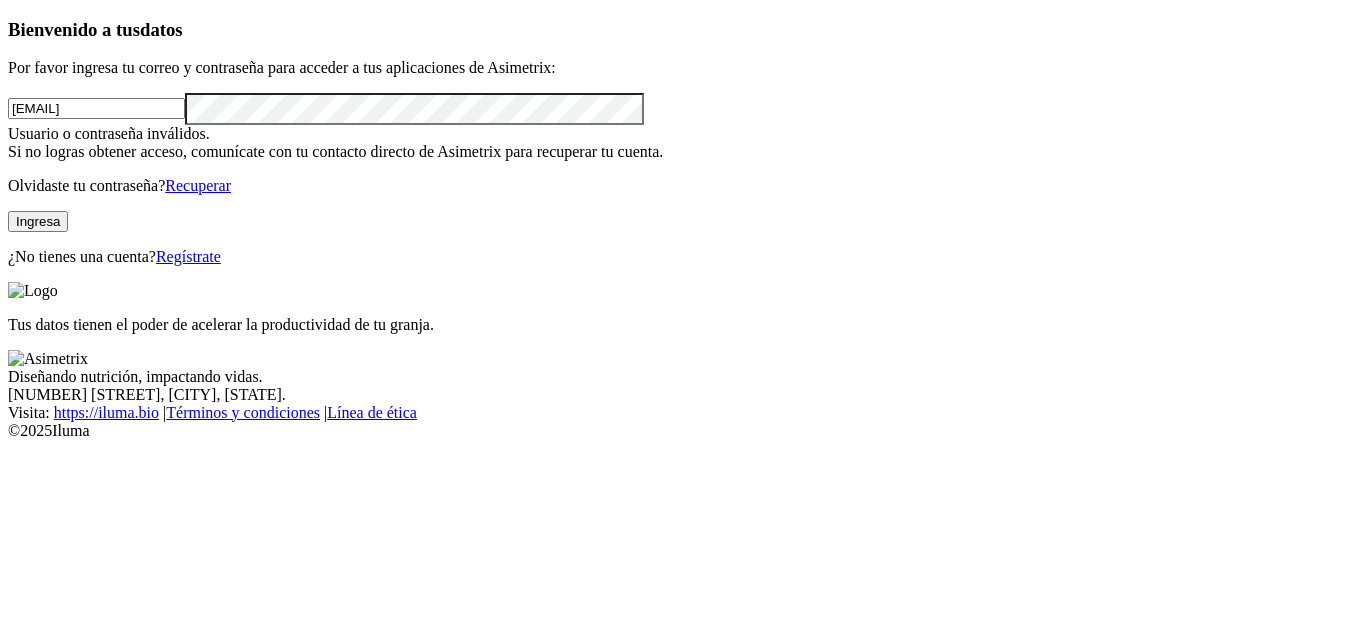 click at bounding box center [0, 0] 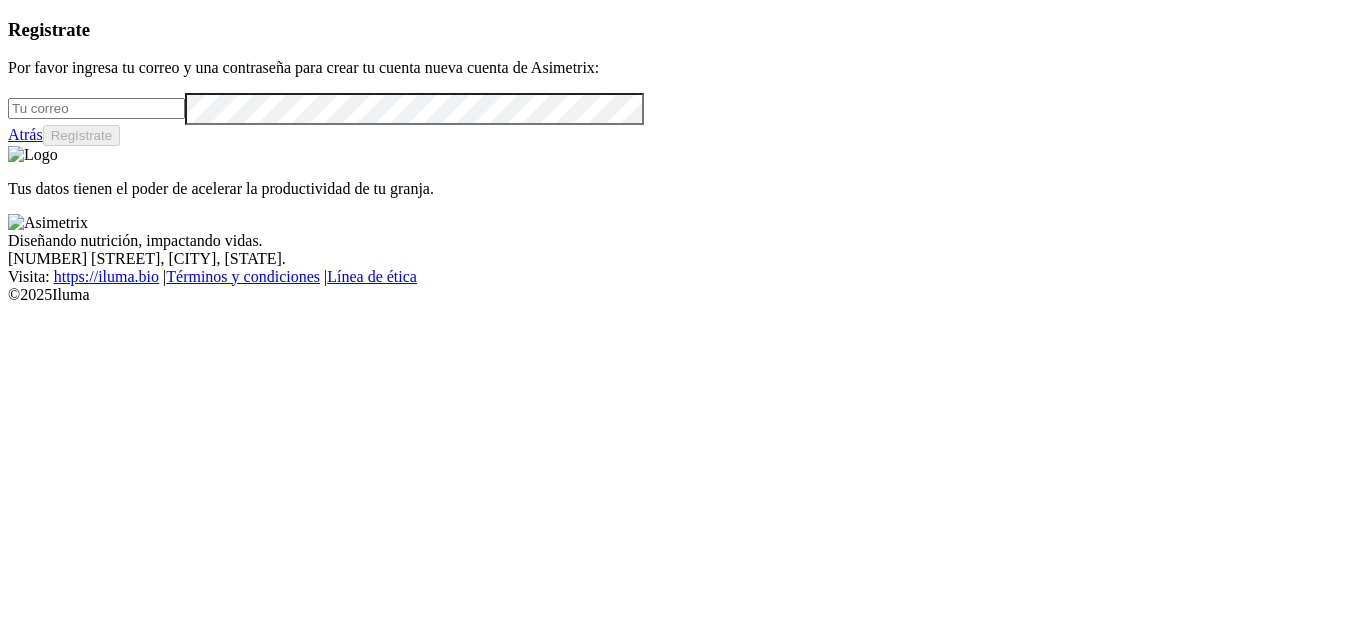 click at bounding box center [96, 108] 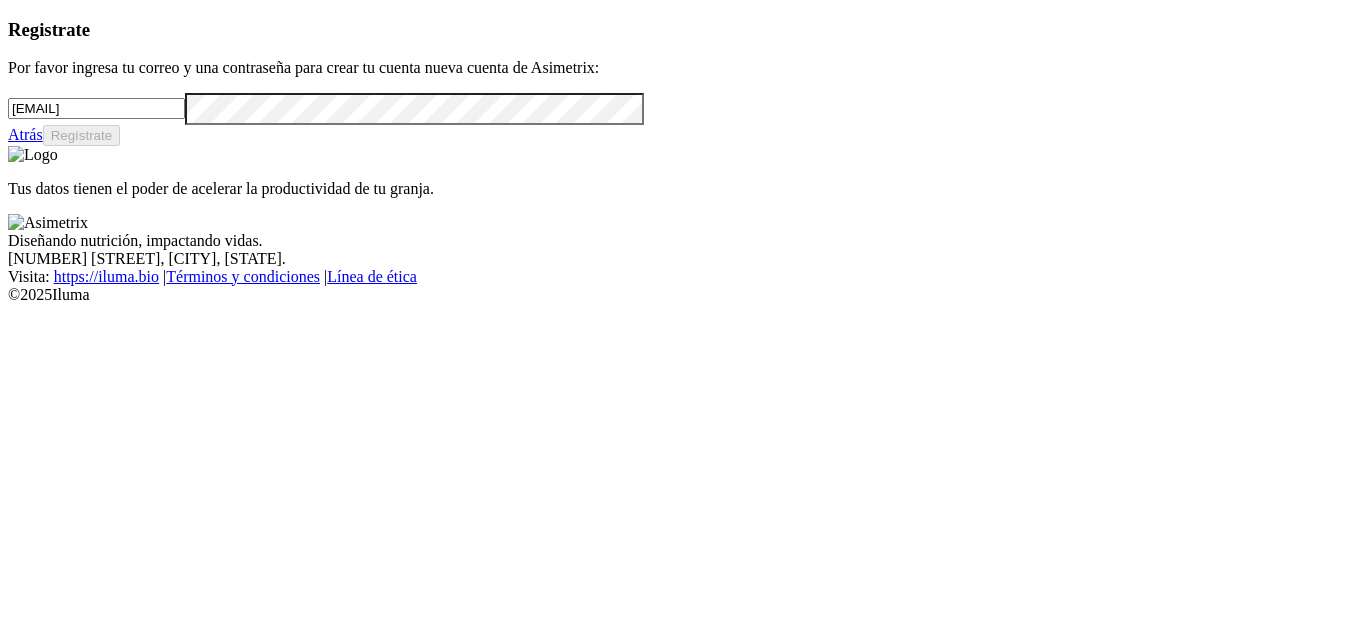 type on "analistainocudad@refinalsa.com" 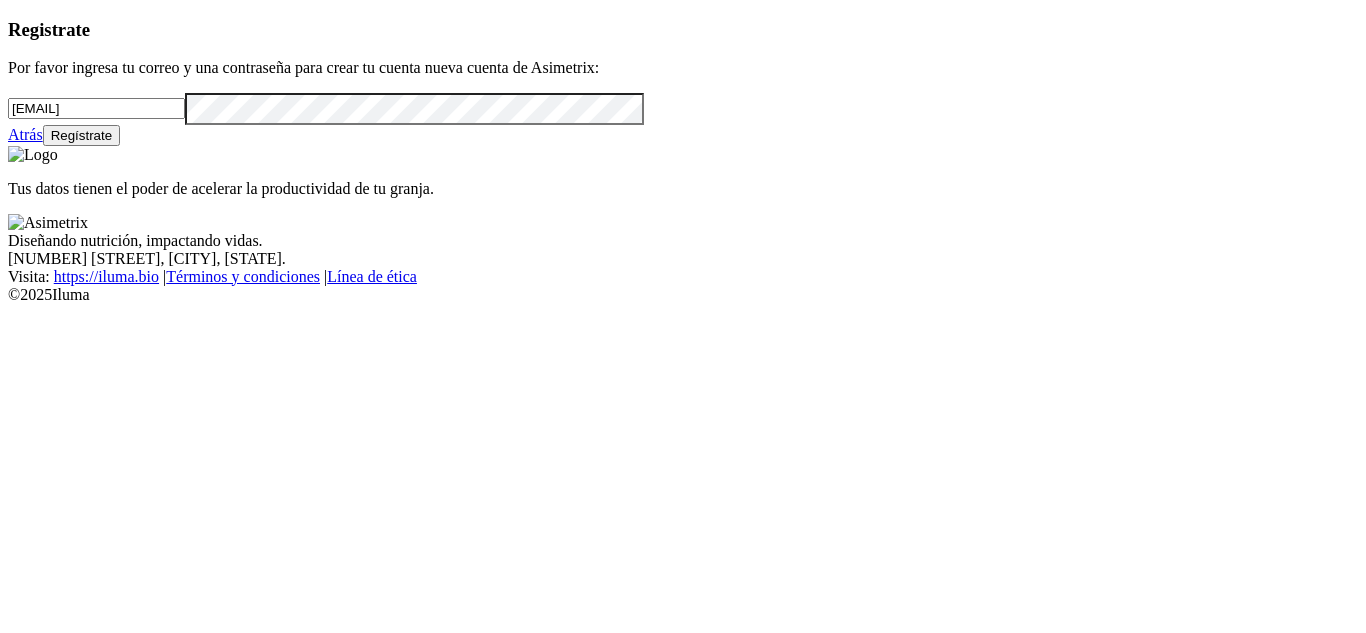 click on "Regístrate" at bounding box center [82, 135] 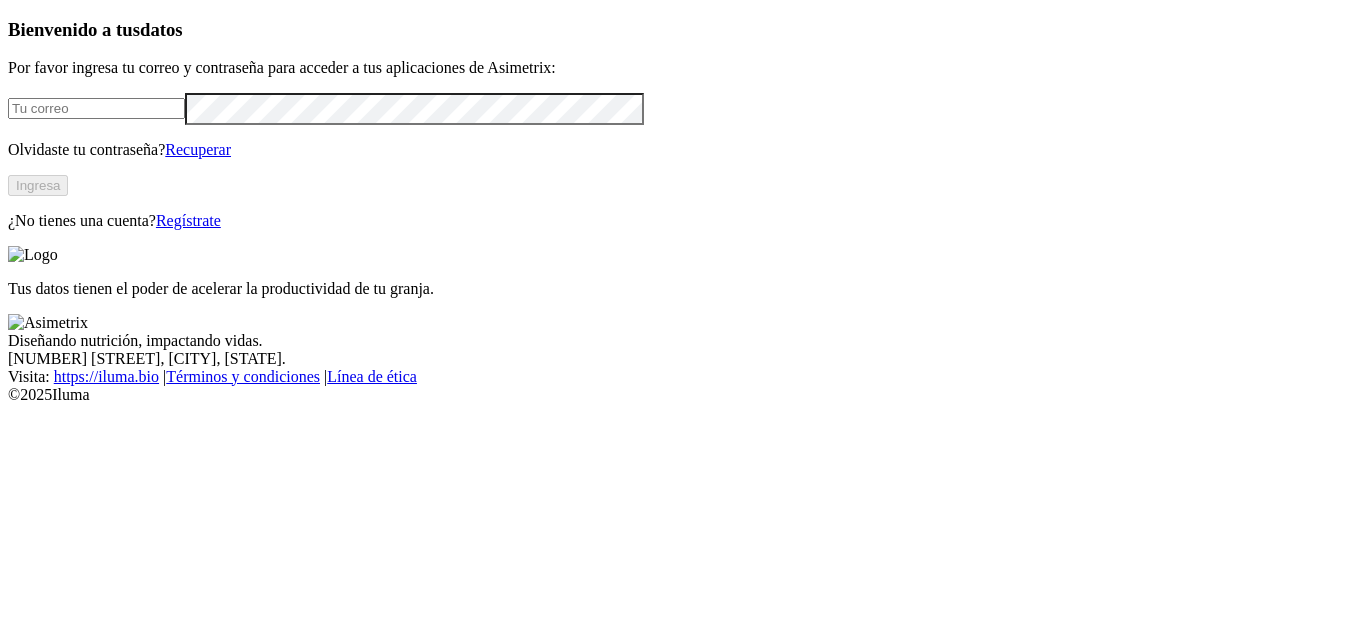 scroll, scrollTop: 0, scrollLeft: 0, axis: both 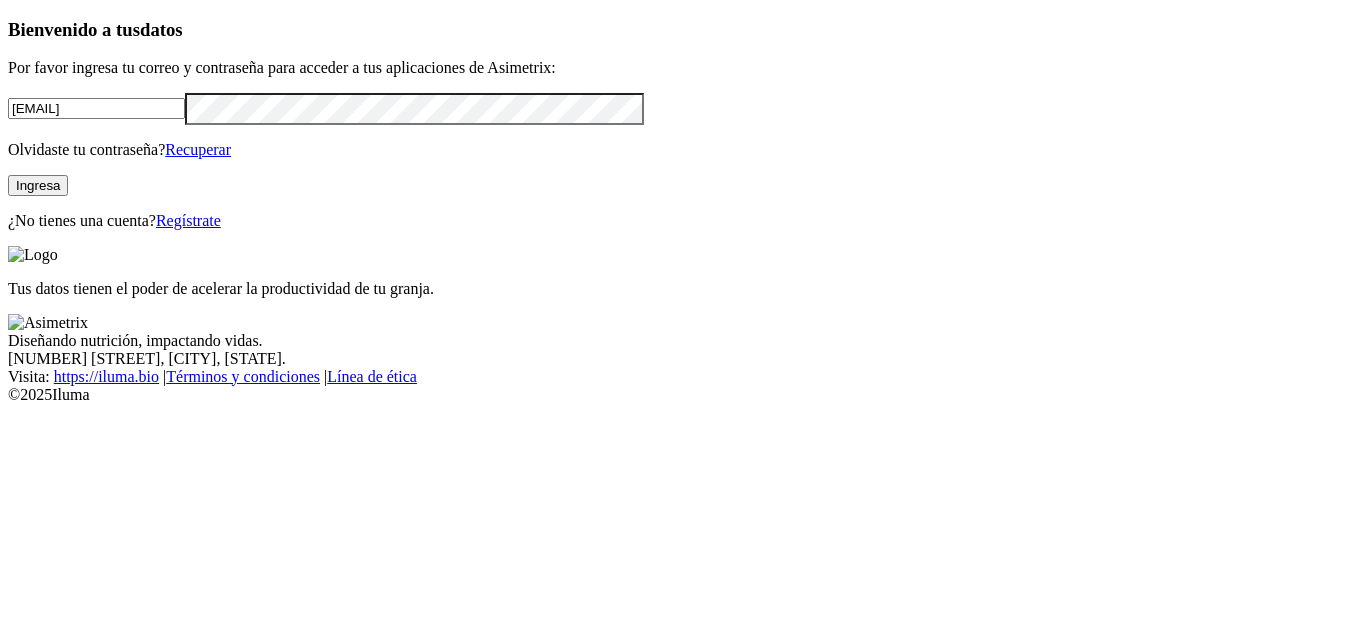 click at bounding box center (0, 0) 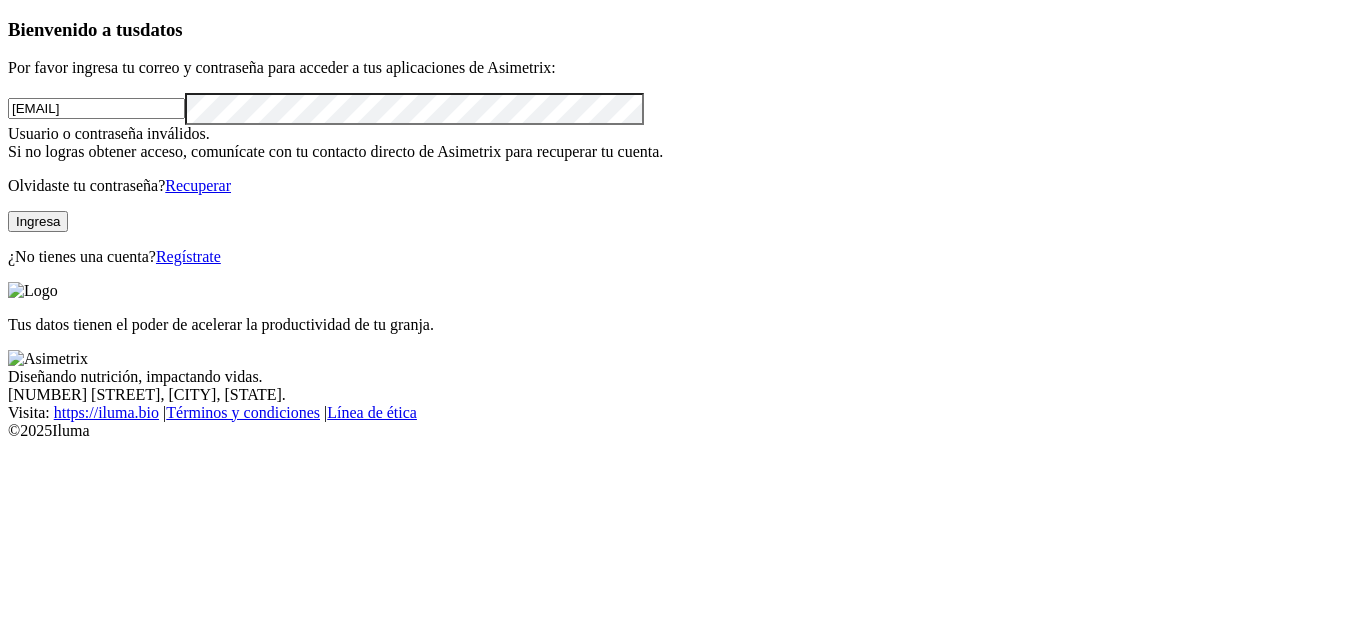 click on "Ingresa" at bounding box center (38, 221) 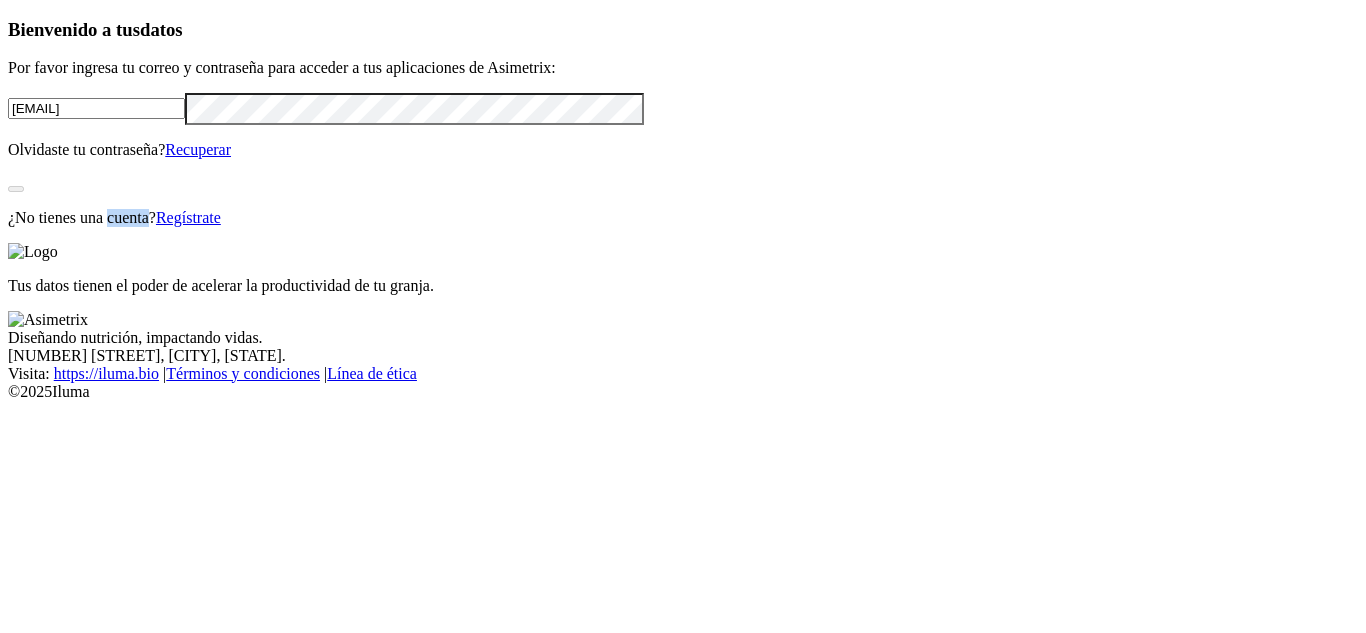 click on "¿No tienes una cuenta?  Regístrate" at bounding box center (683, 218) 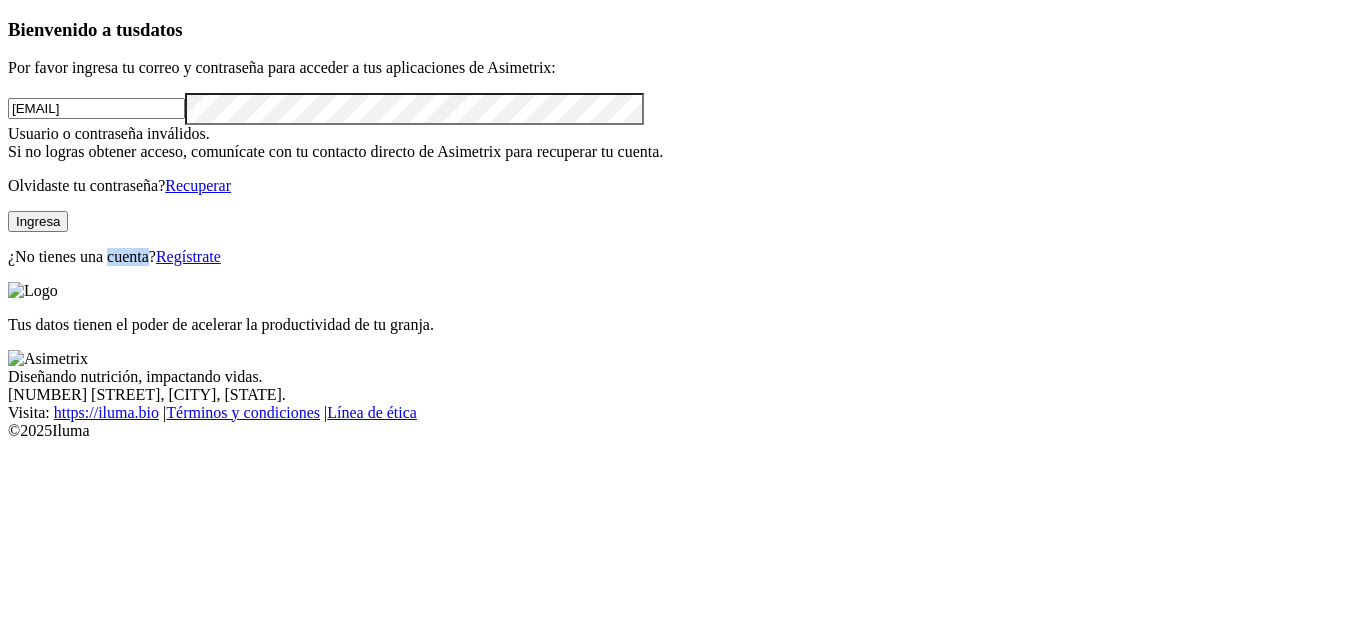 click on "Ingresa" at bounding box center [38, 221] 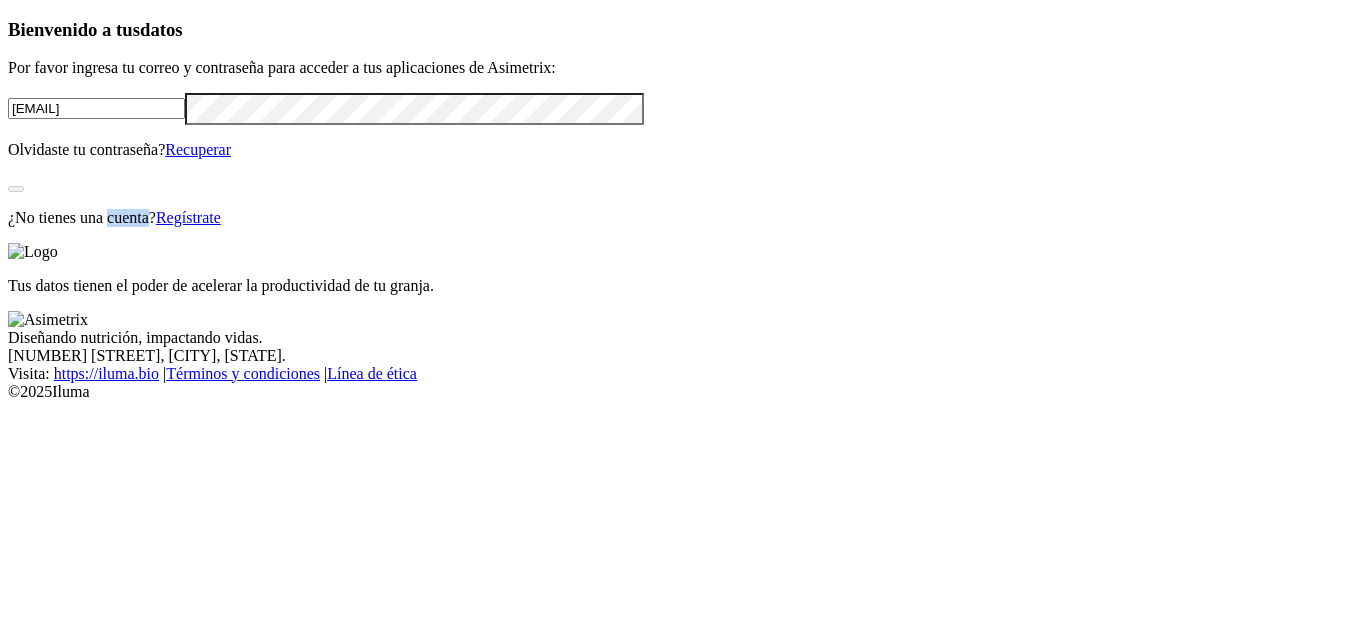 click on "¿No tienes una cuenta?  Regístrate" at bounding box center [683, 218] 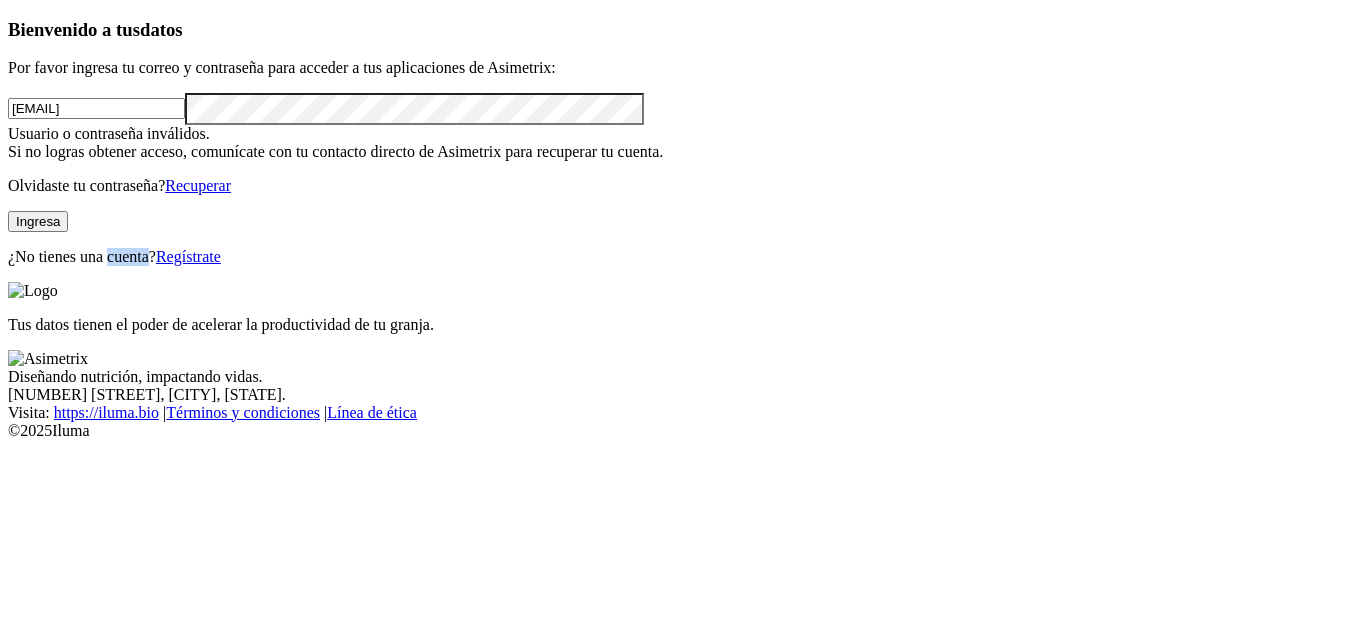click on "Ingresa" at bounding box center [38, 221] 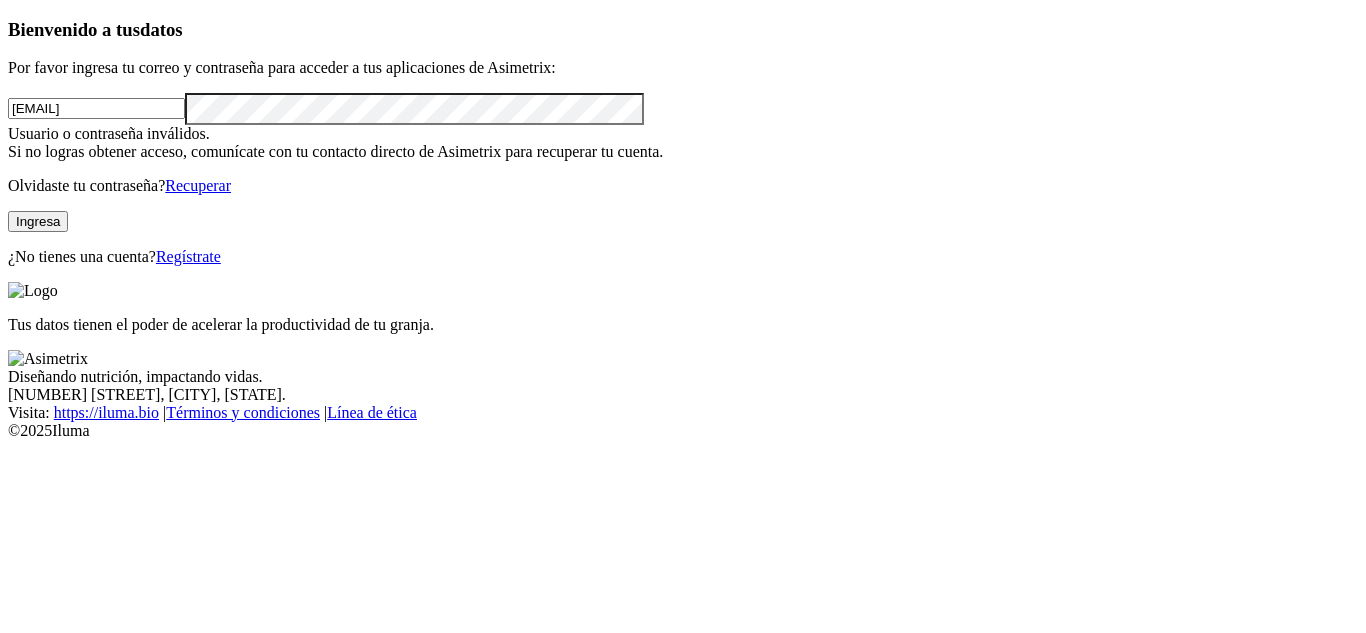 click on "Bienvenido a tus  datos Por favor ingresa tu correo y contraseña para acceder a tus aplicaciones de Asimetrix: [EMAIL] Usuario o contraseña inválidos. Si no logras obtener acceso, comunícate con tu contacto directo de Asimetrix para recuperar tu cuenta. Olvidaste tu contraseña?  Recuperar Ingresa ¿No tienes una cuenta?  Regístrate" at bounding box center (683, 142) 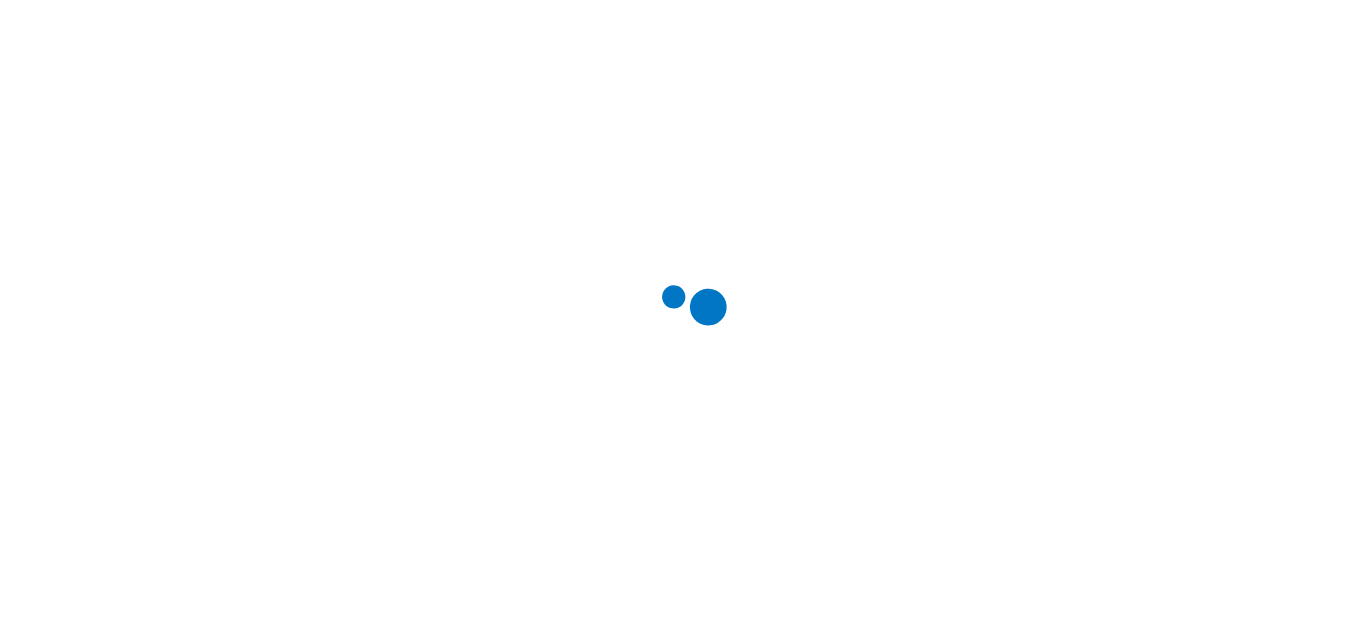 scroll, scrollTop: 0, scrollLeft: 0, axis: both 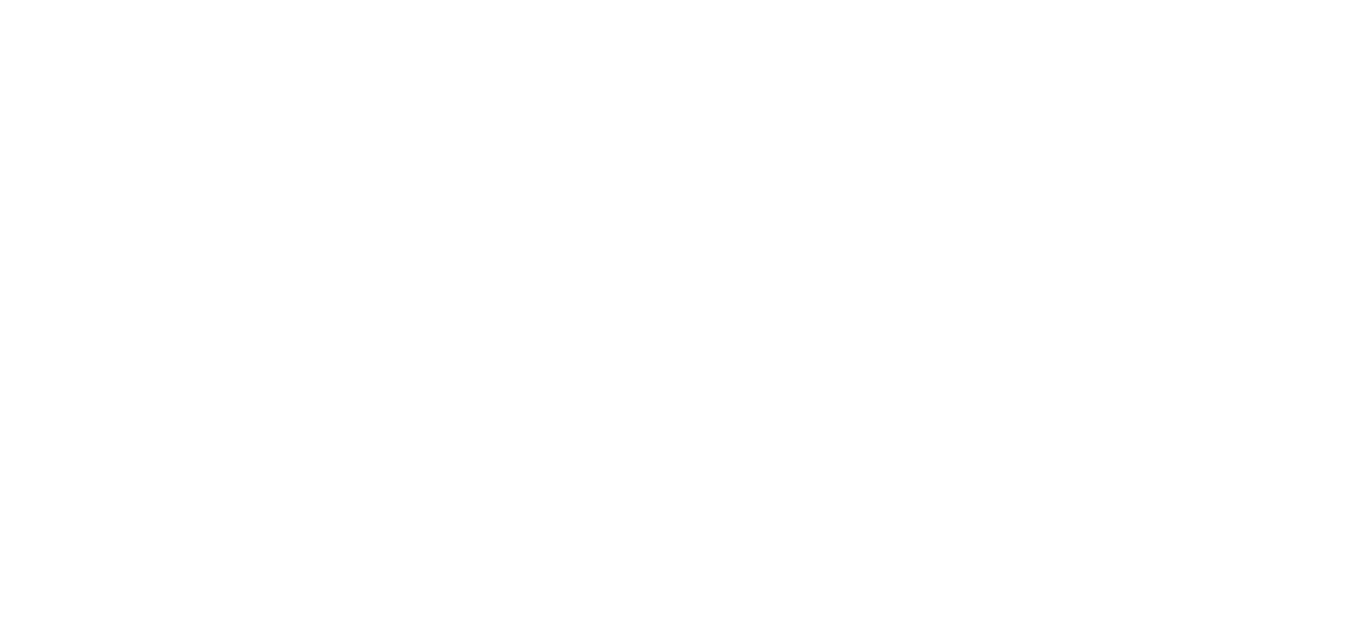 click 